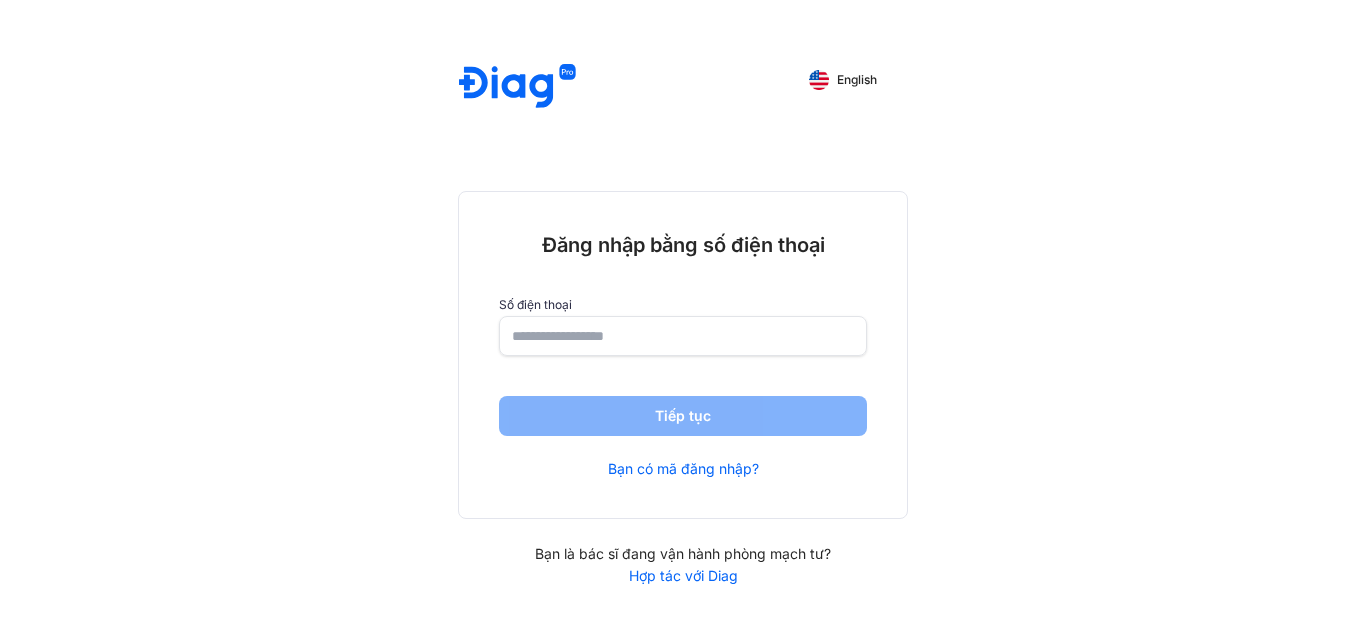 scroll, scrollTop: 0, scrollLeft: 0, axis: both 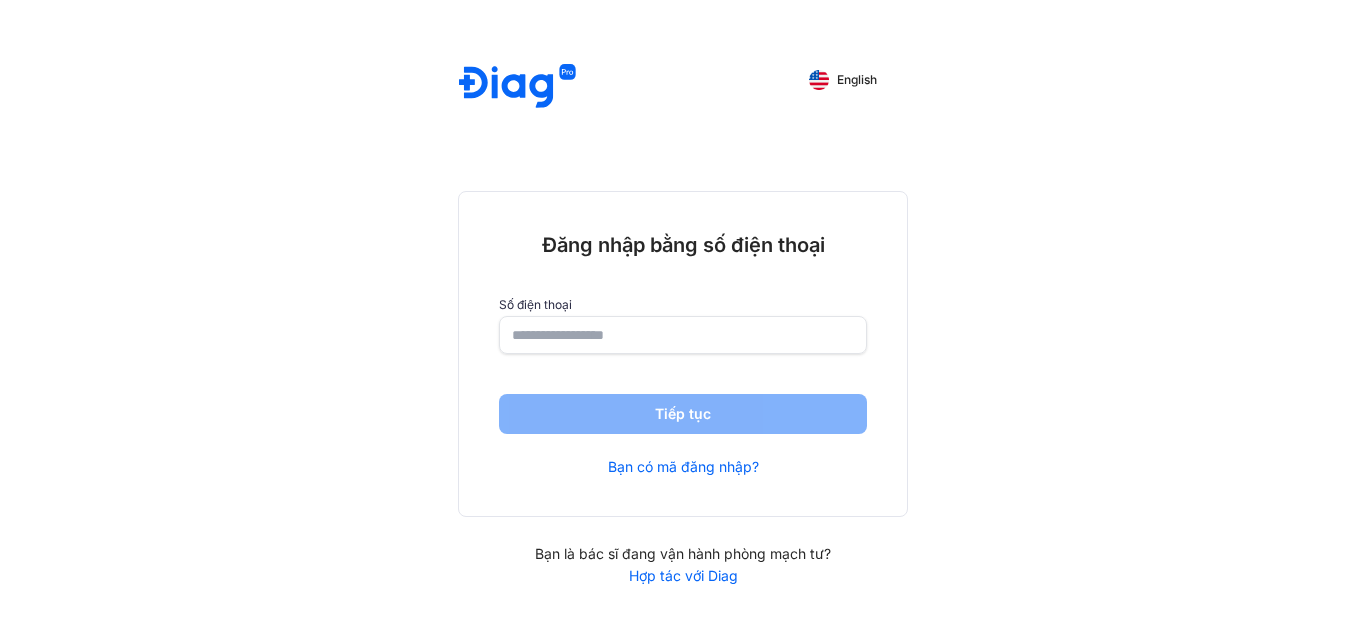click 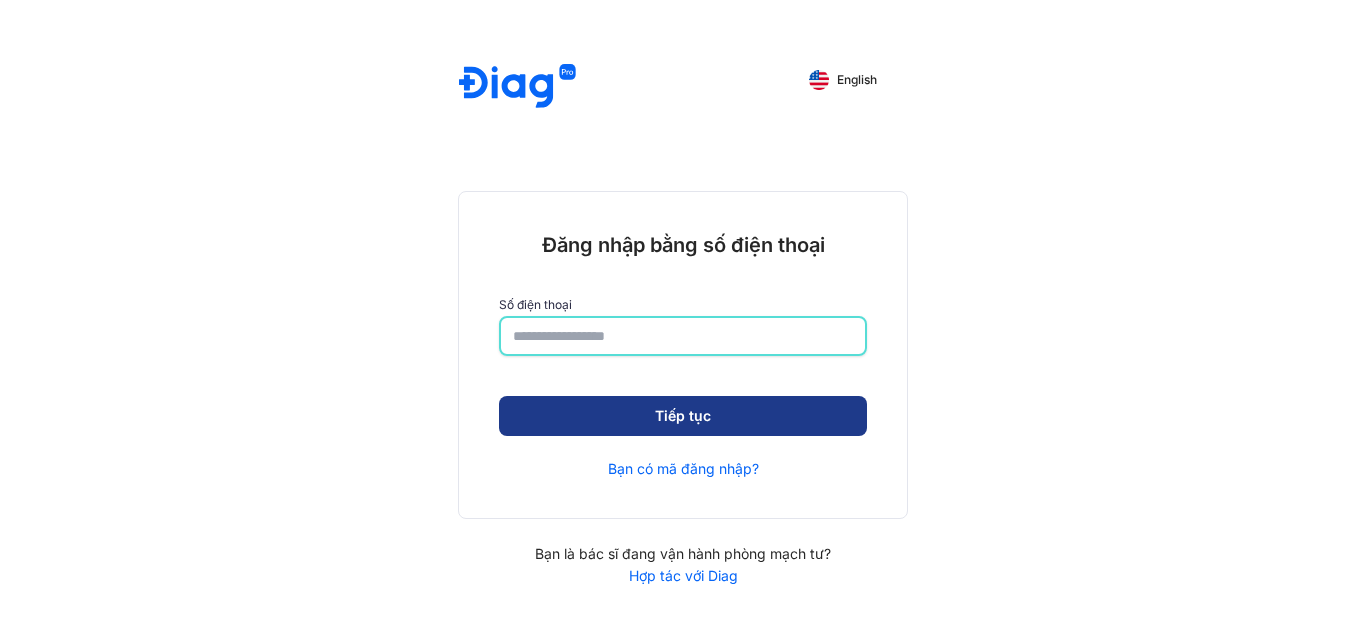 type on "**********" 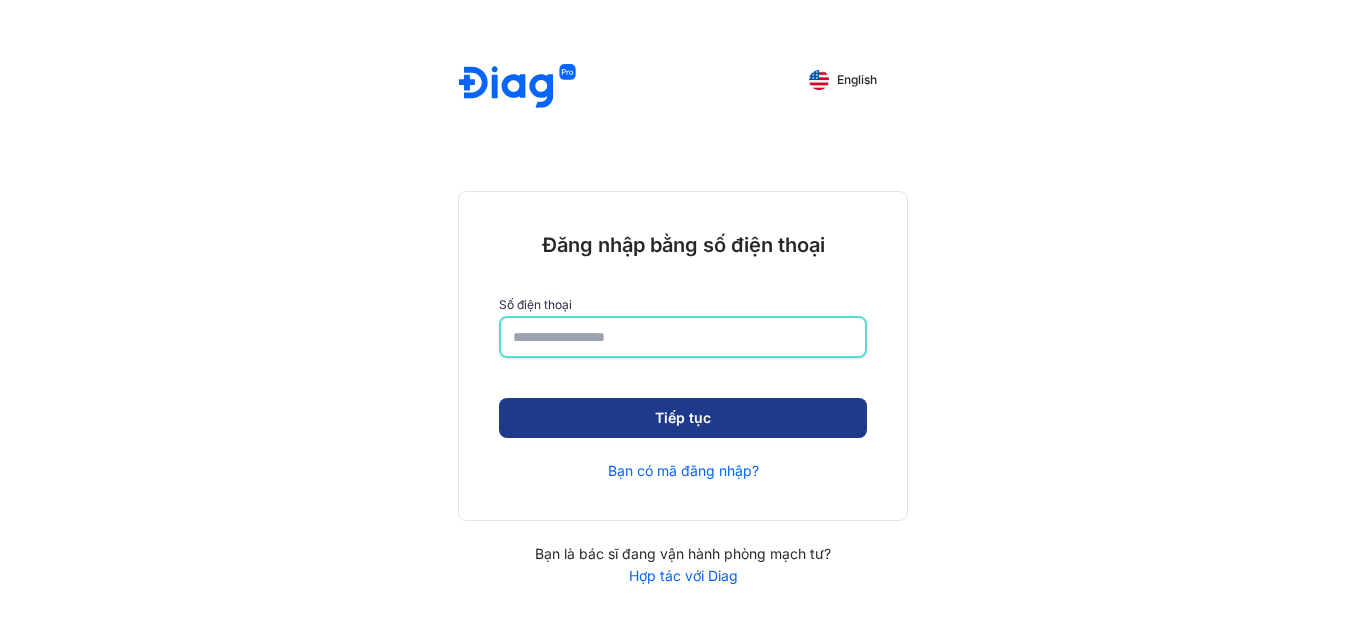 click on "Tiếp tục" at bounding box center [683, 418] 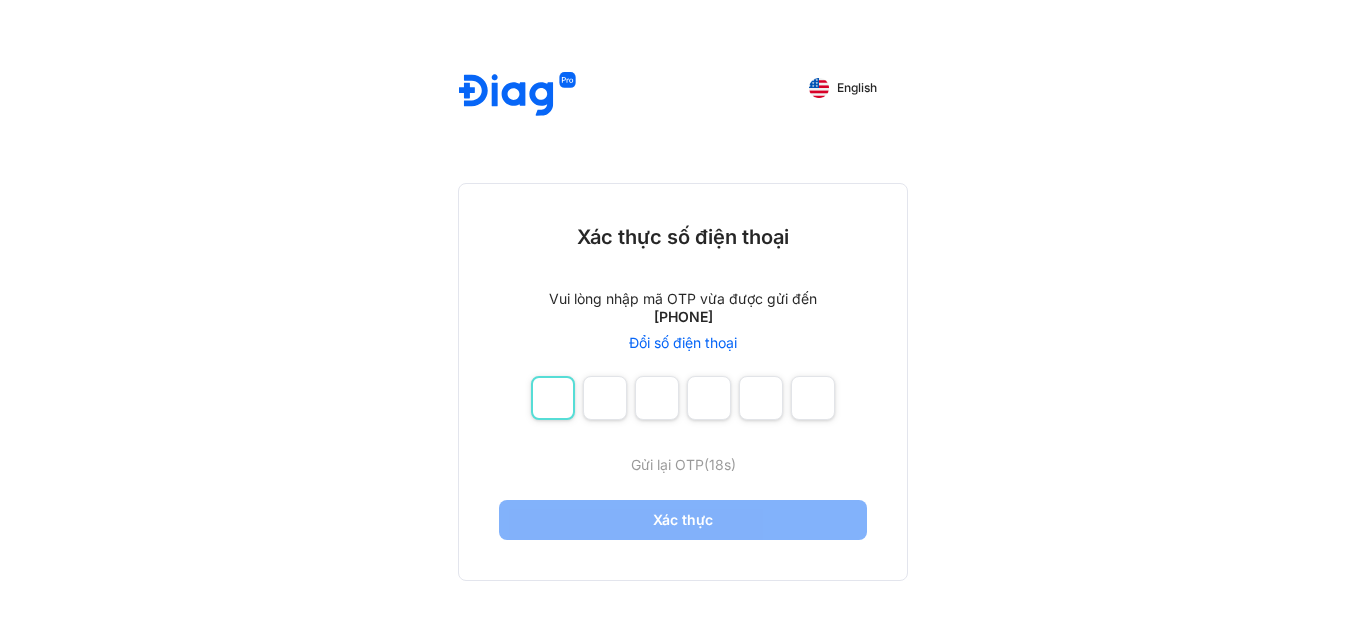 click at bounding box center (553, 398) 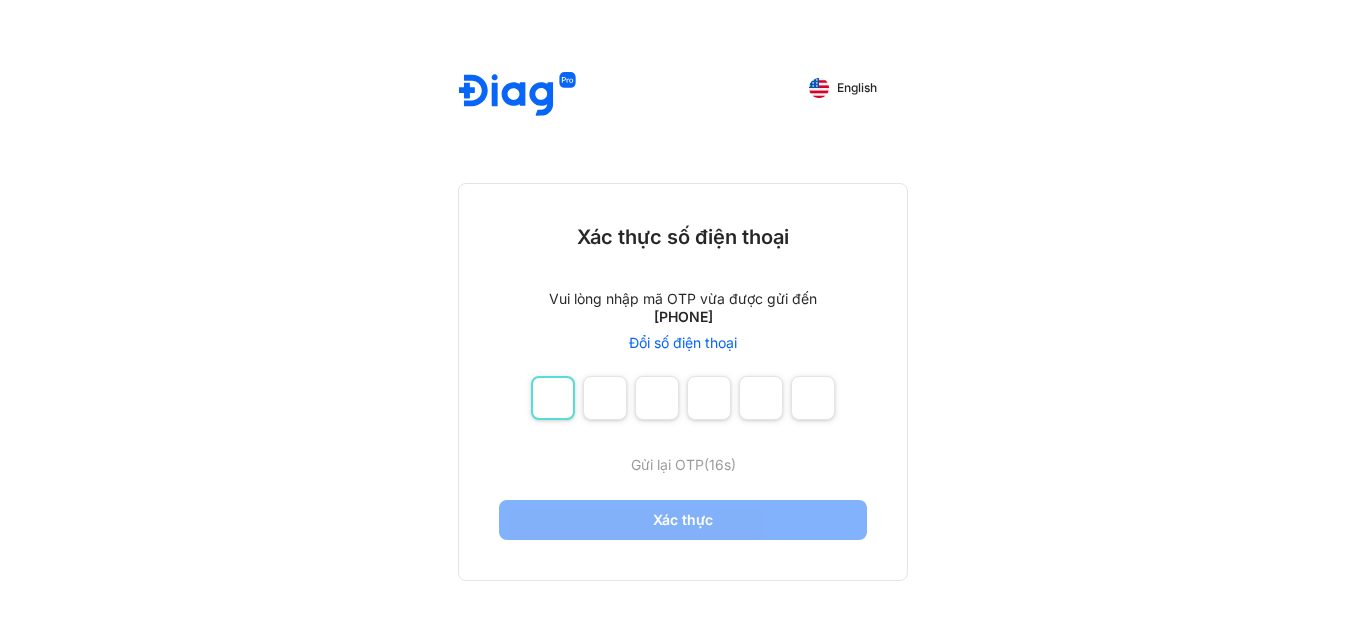 type on "*" 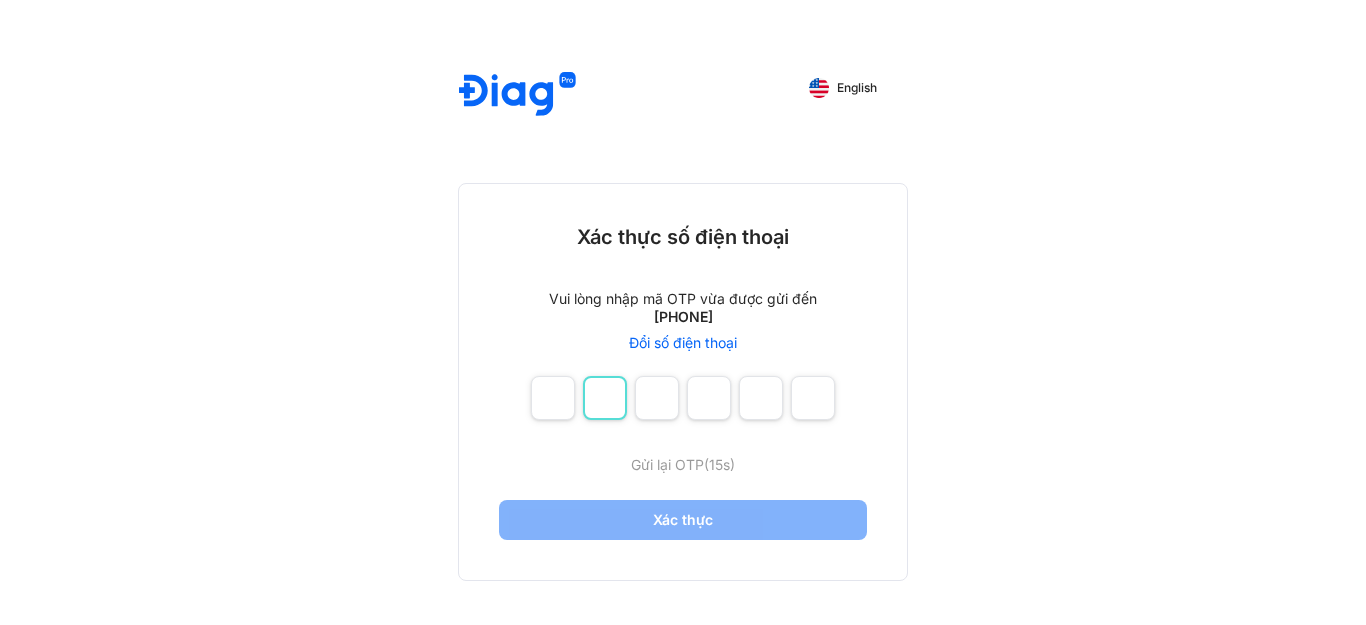 type on "*" 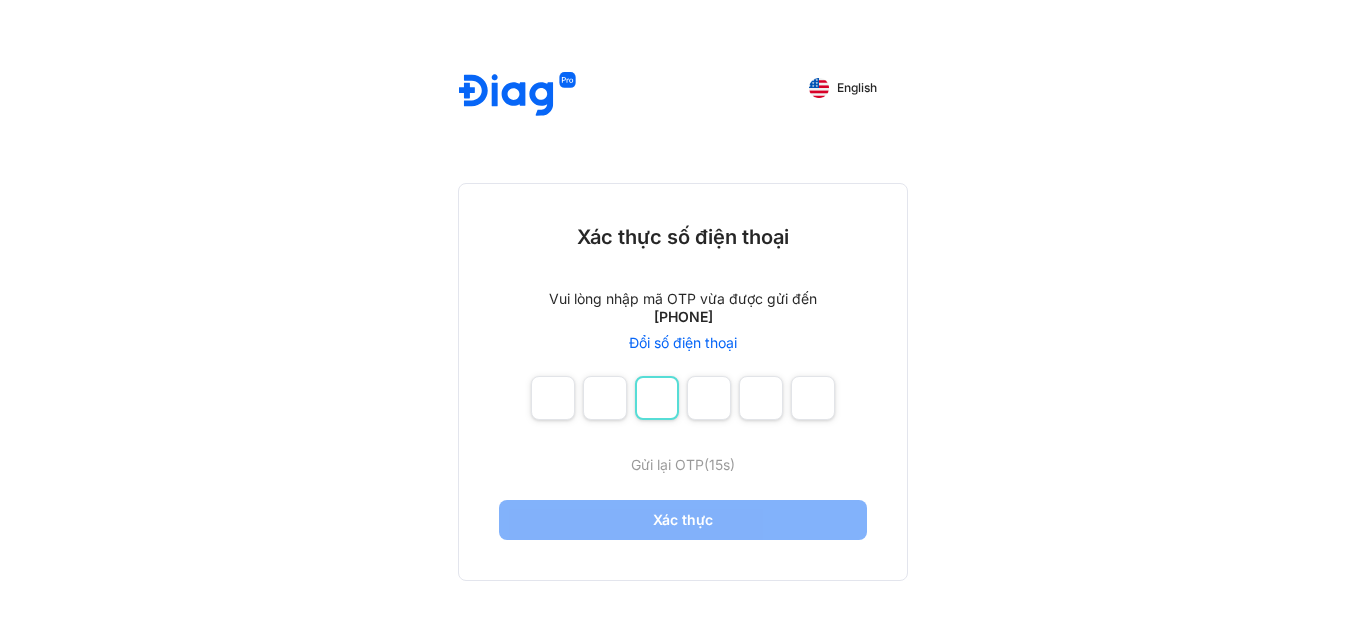 type on "*" 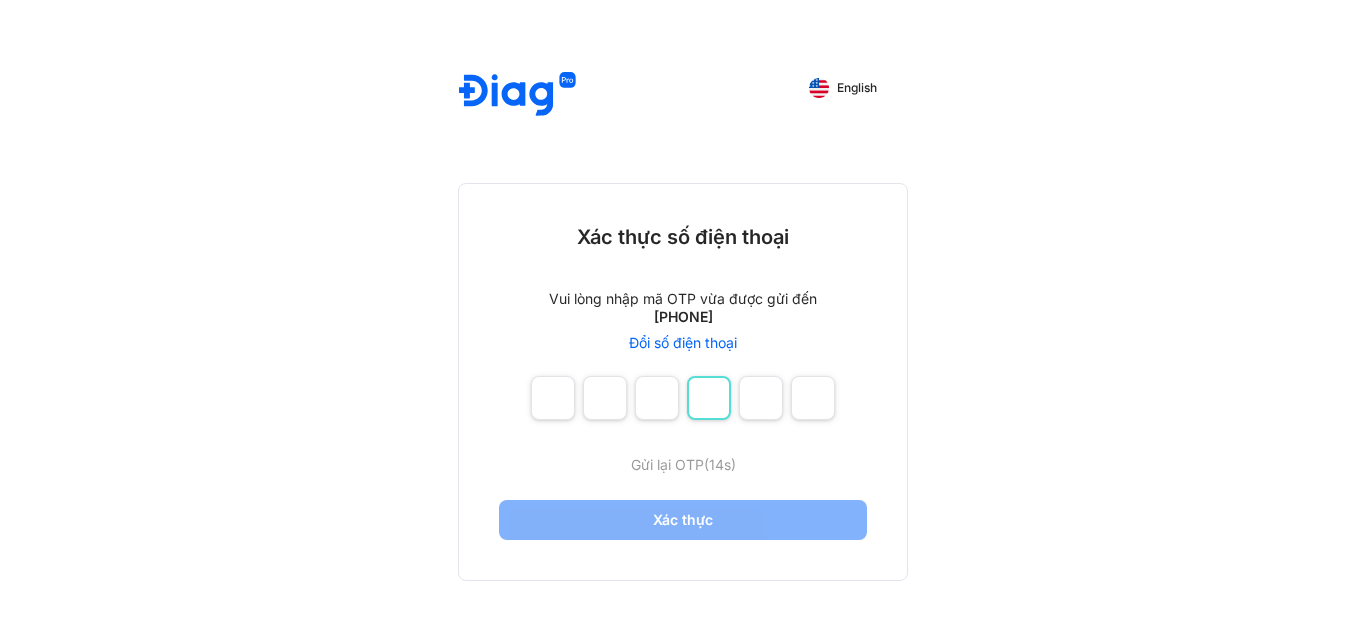 type on "*" 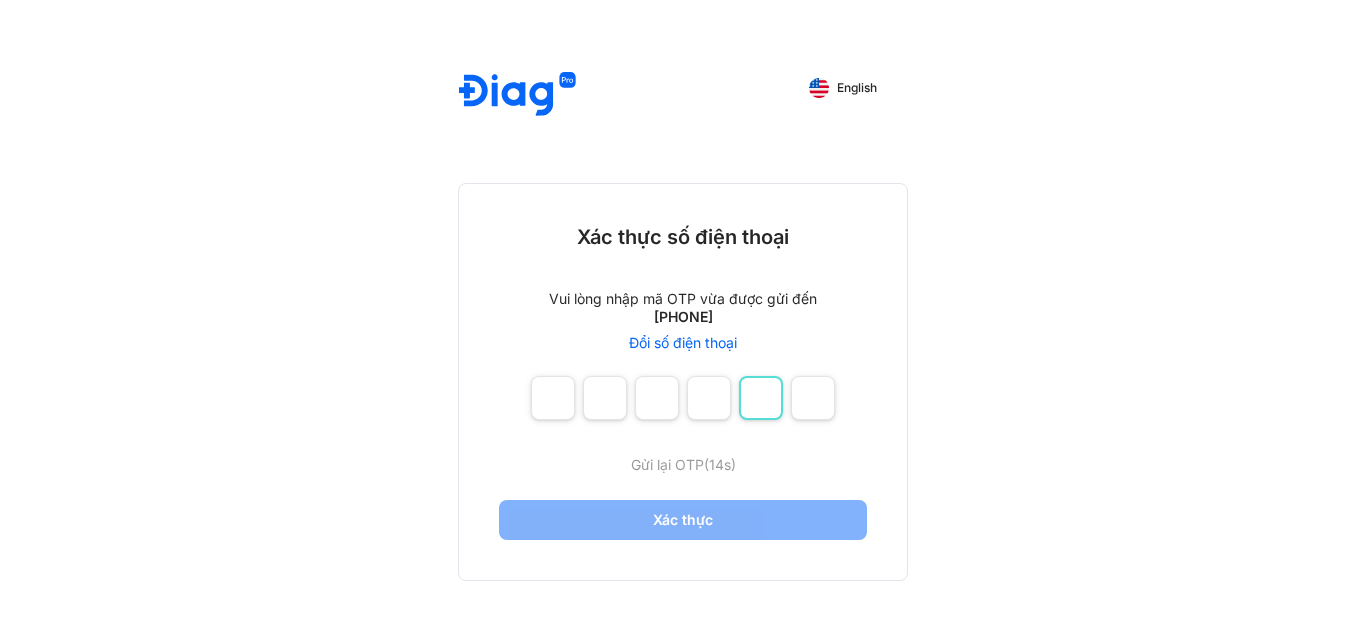 type on "*" 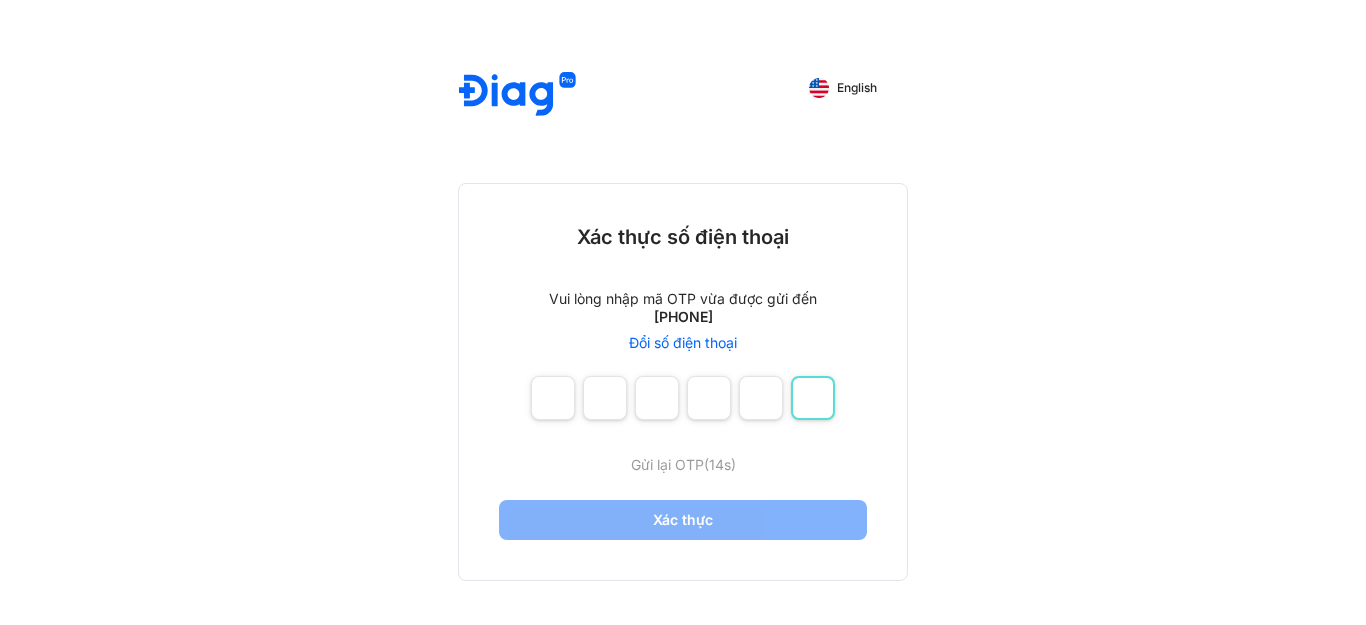 type on "*" 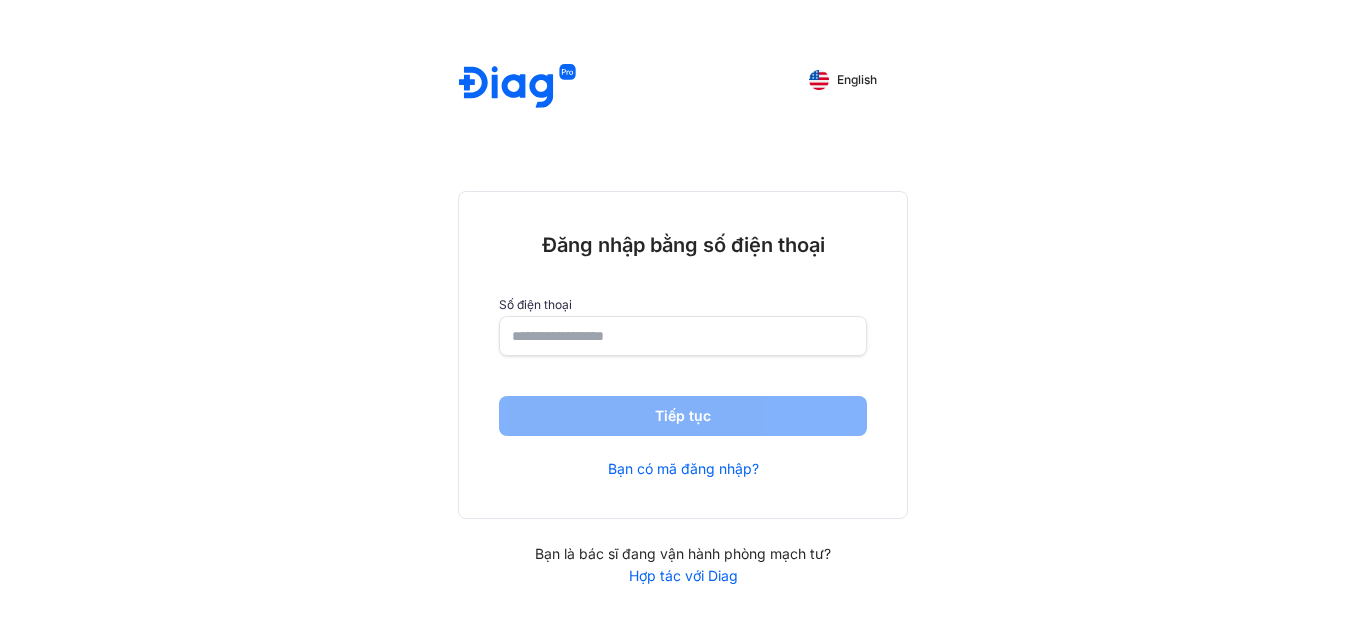scroll, scrollTop: 0, scrollLeft: 0, axis: both 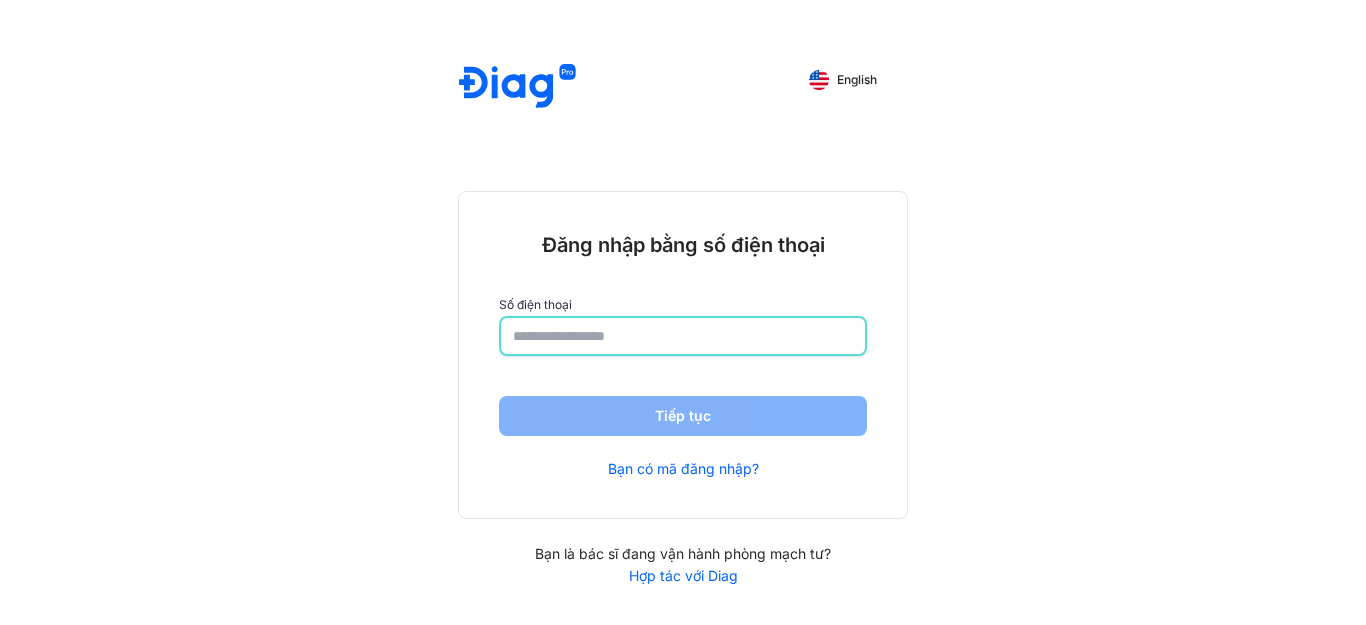 click 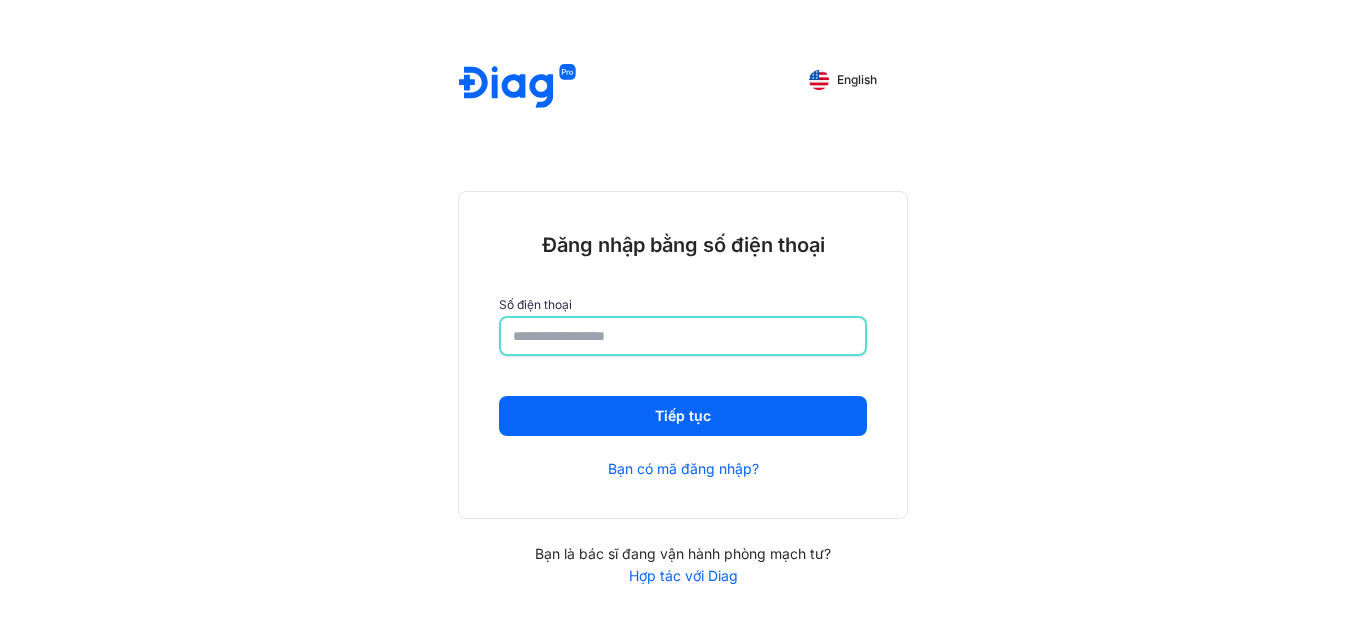 type on "**********" 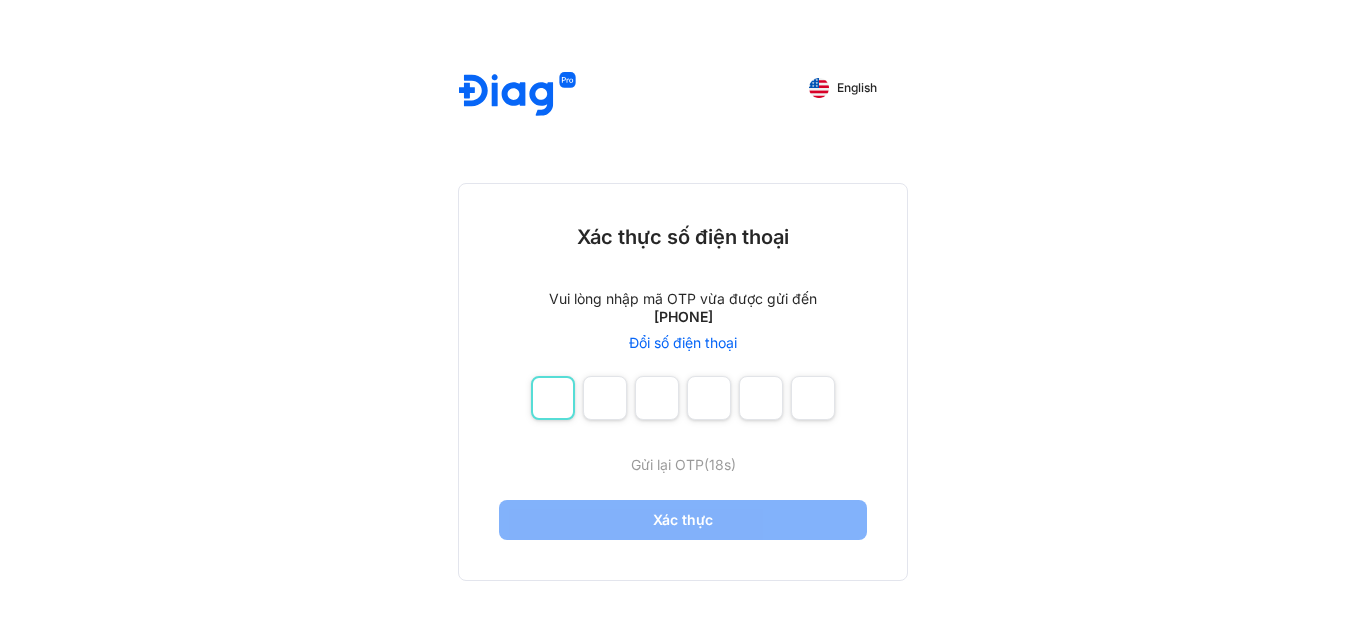click at bounding box center [553, 398] 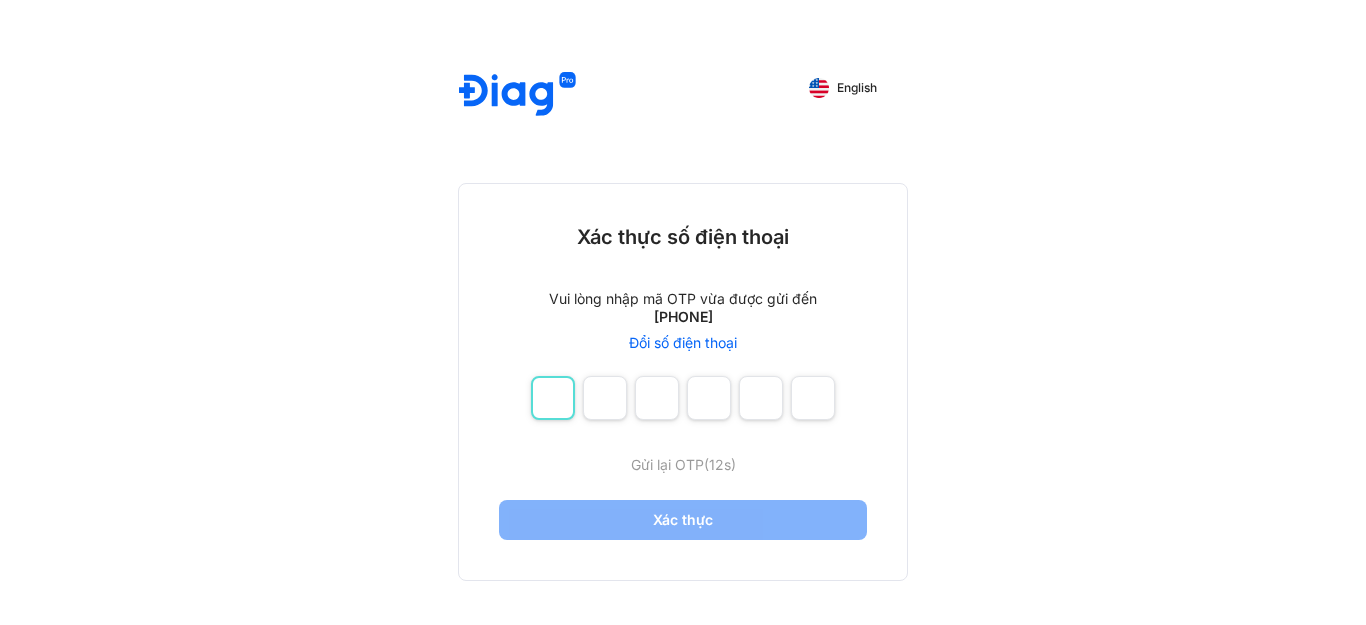 type on "*" 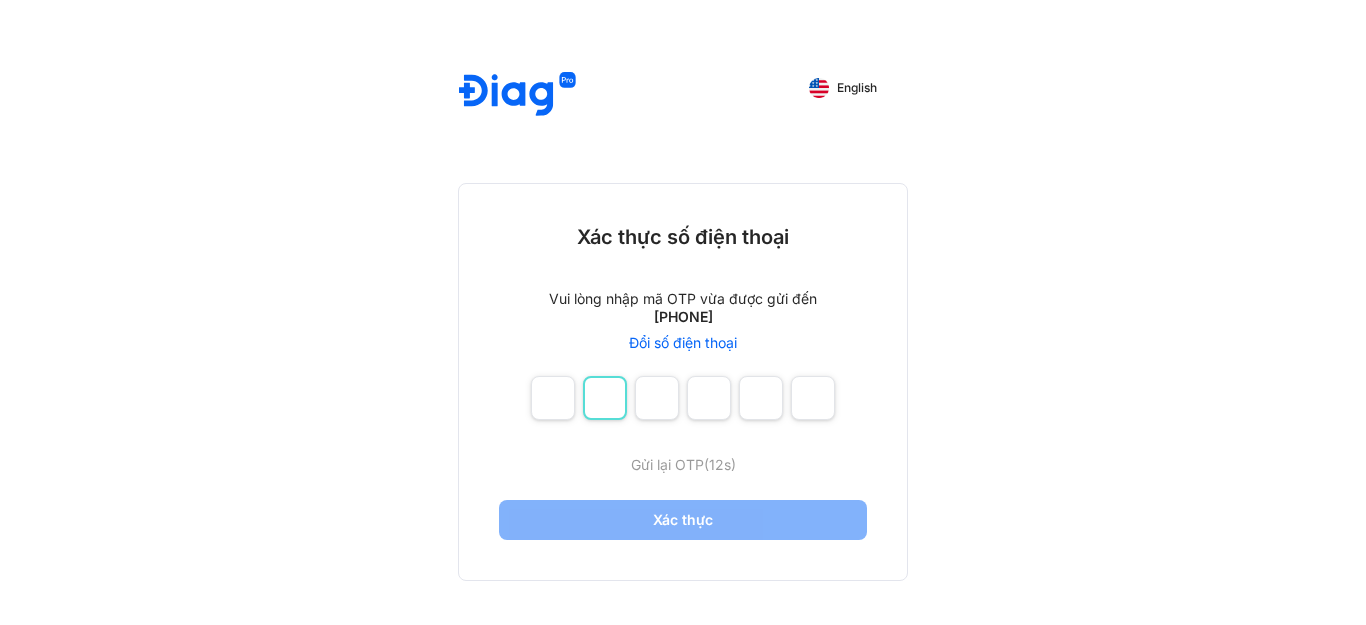 type on "*" 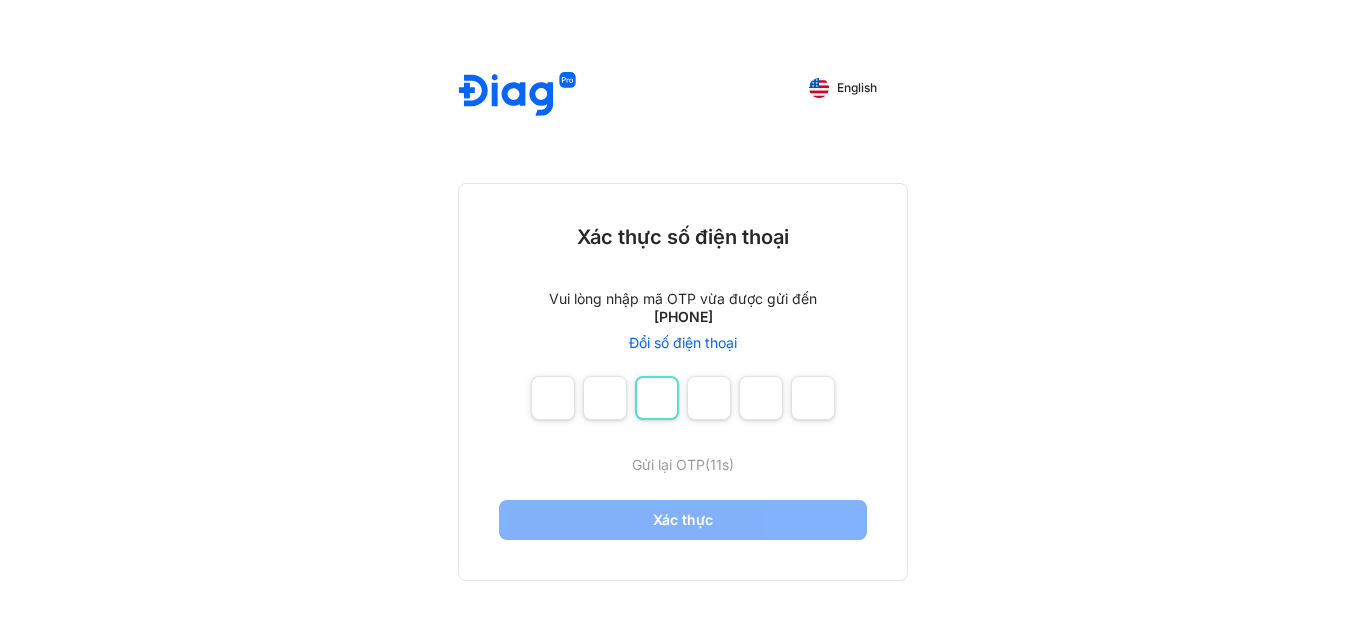 type on "*" 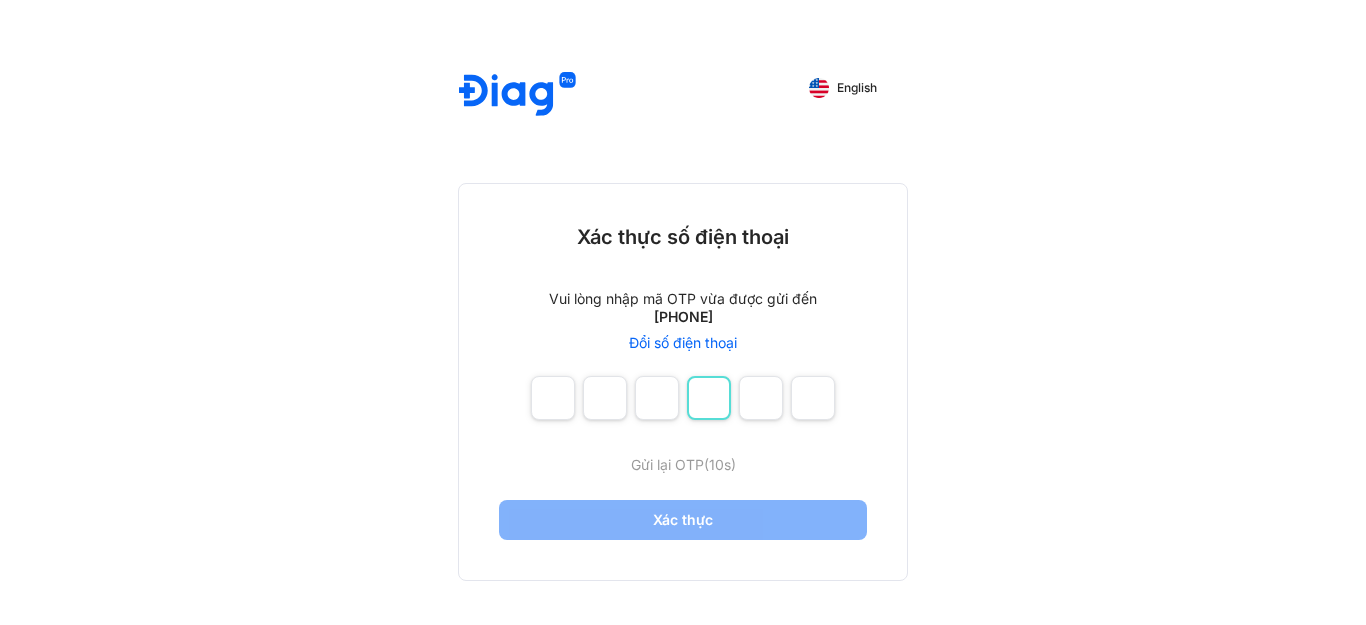 type on "*" 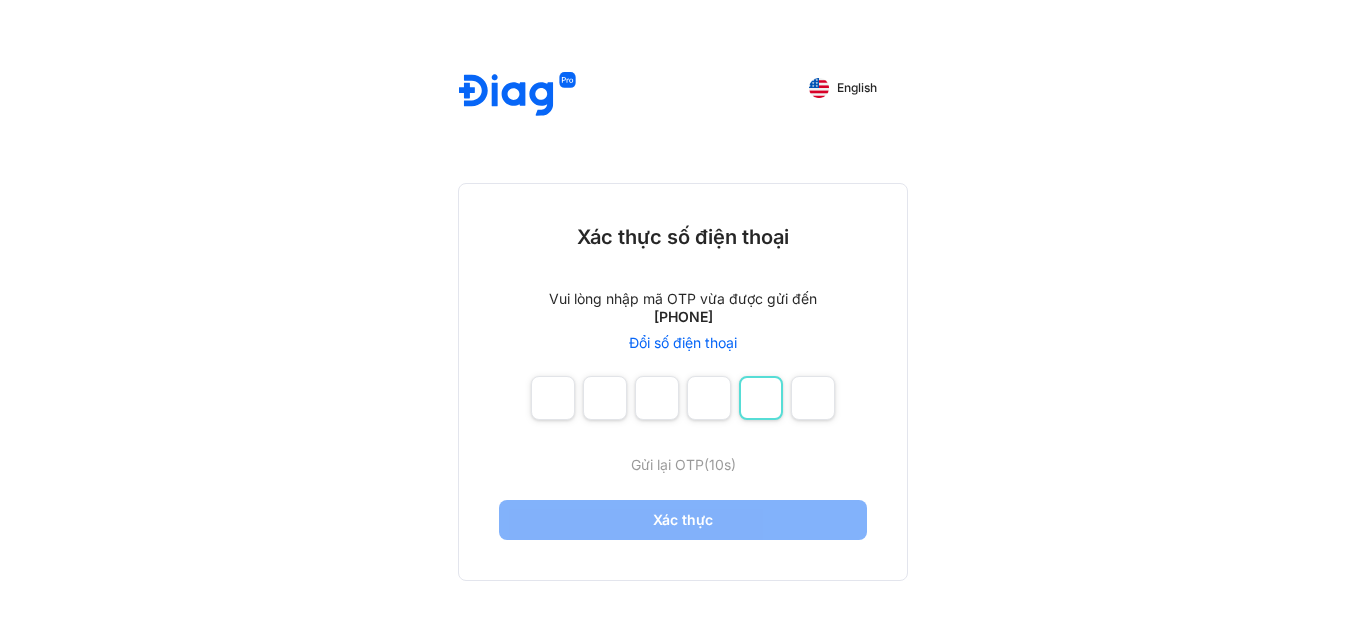 type on "*" 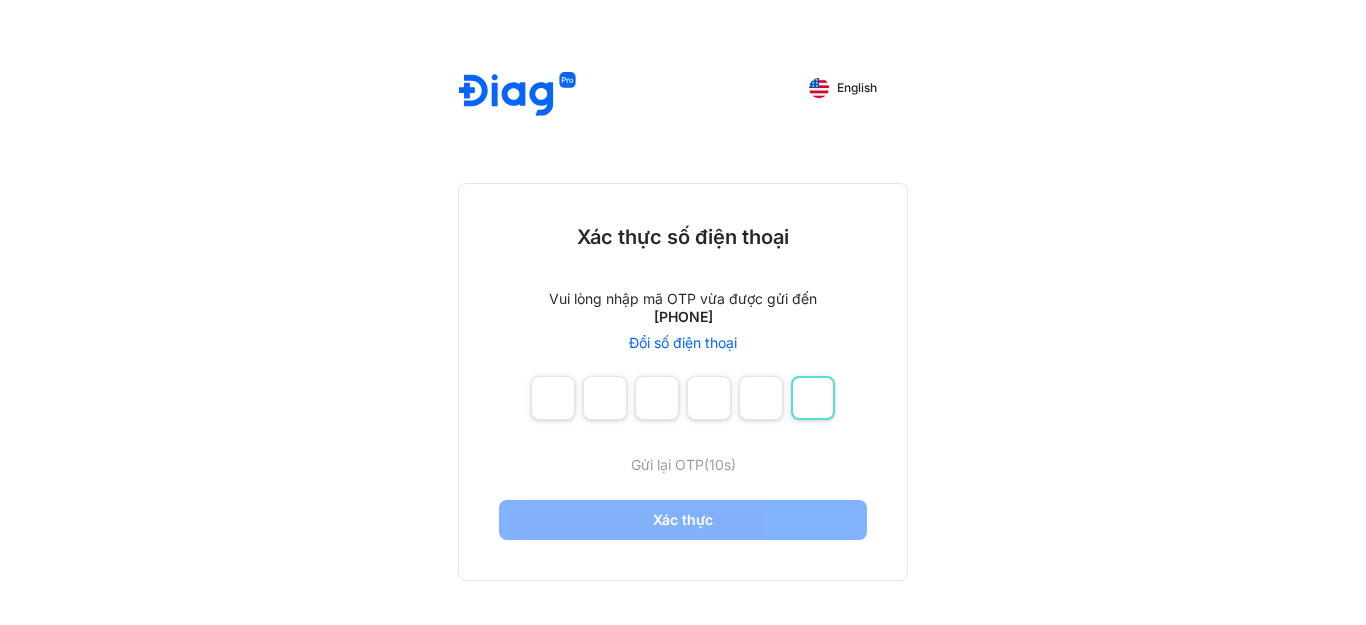 type on "*" 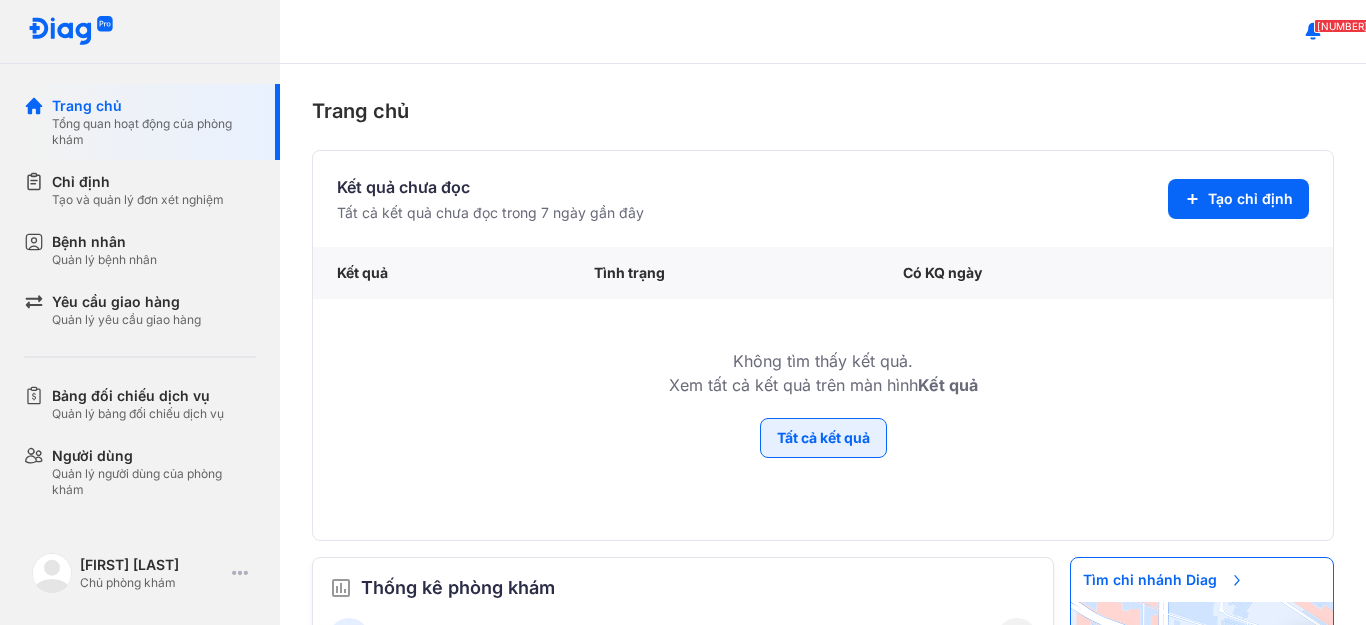 click on "Tất cả kết quả" 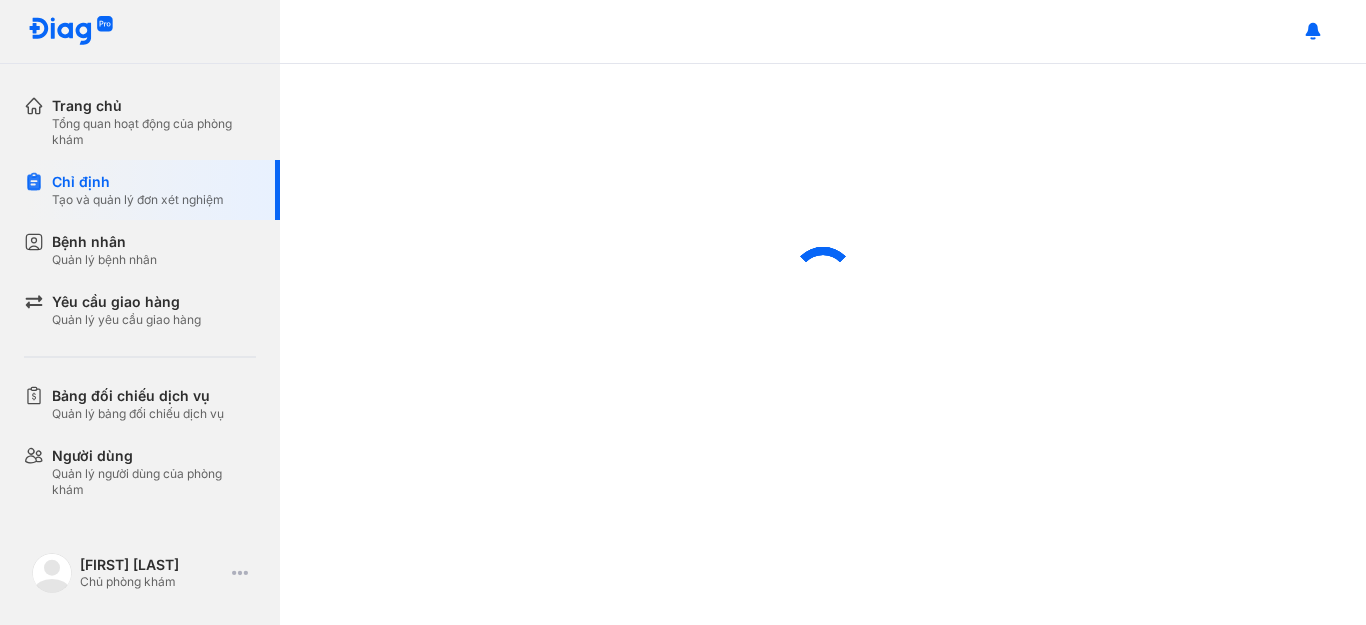 scroll, scrollTop: 0, scrollLeft: 0, axis: both 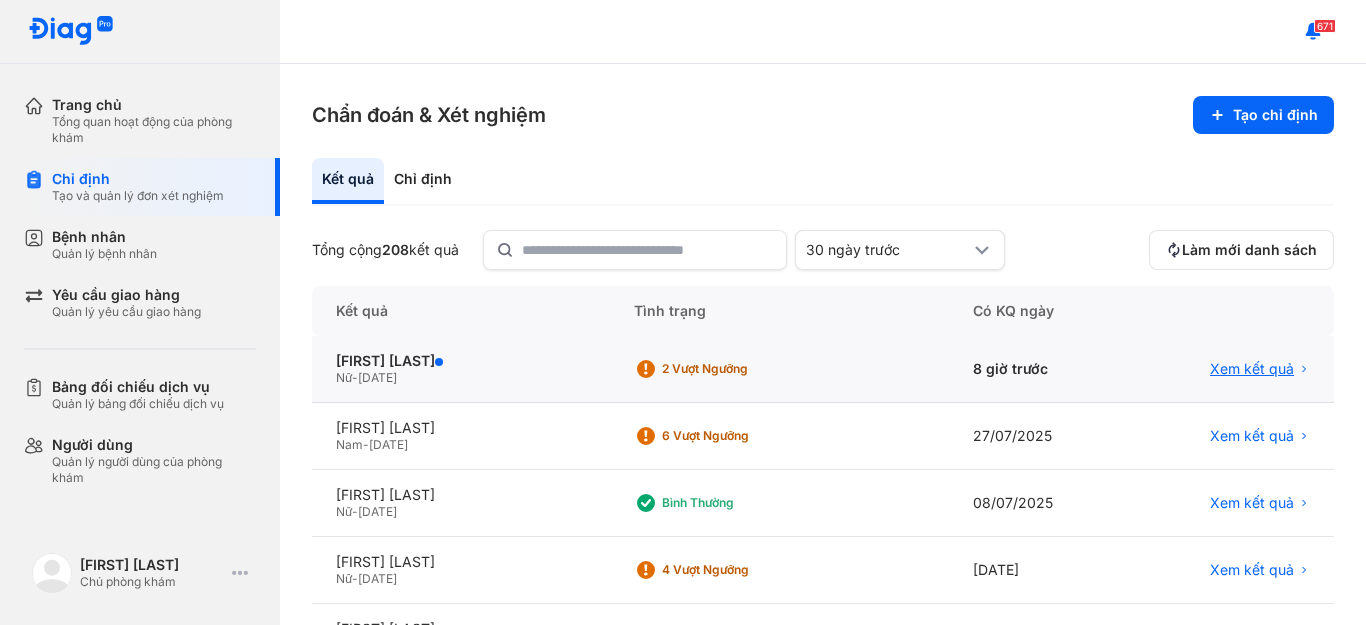 click on "Xem kết quả" at bounding box center [1252, 369] 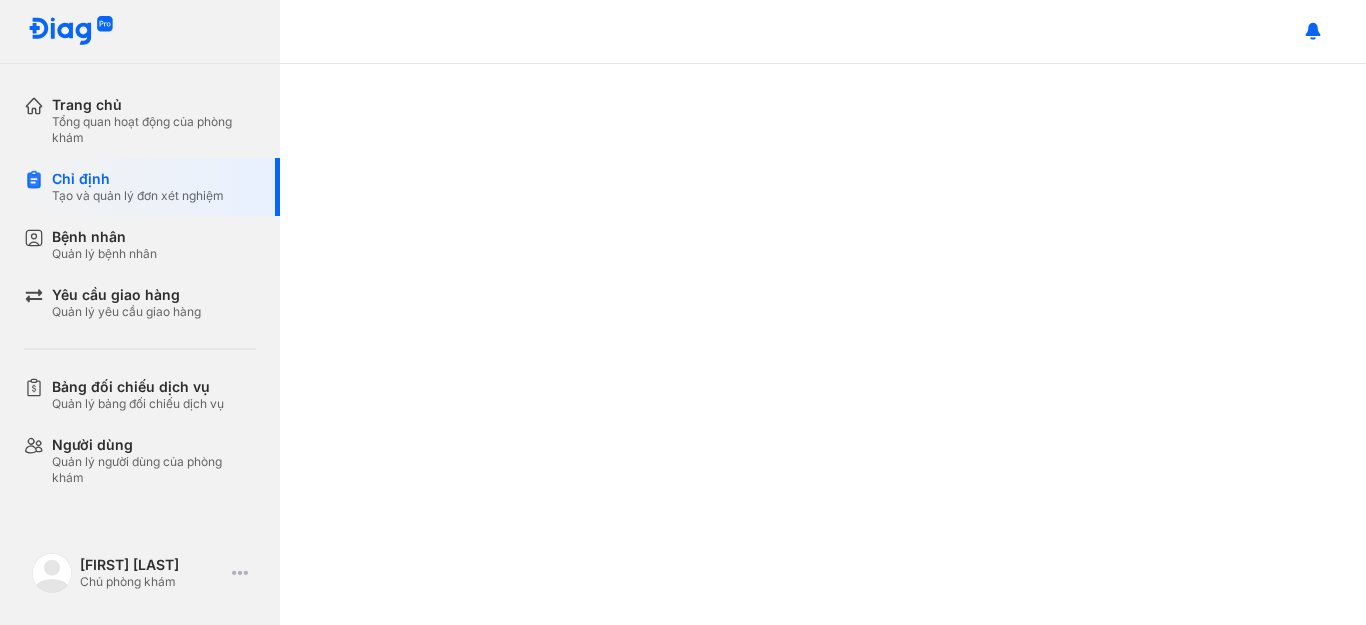 scroll, scrollTop: 0, scrollLeft: 0, axis: both 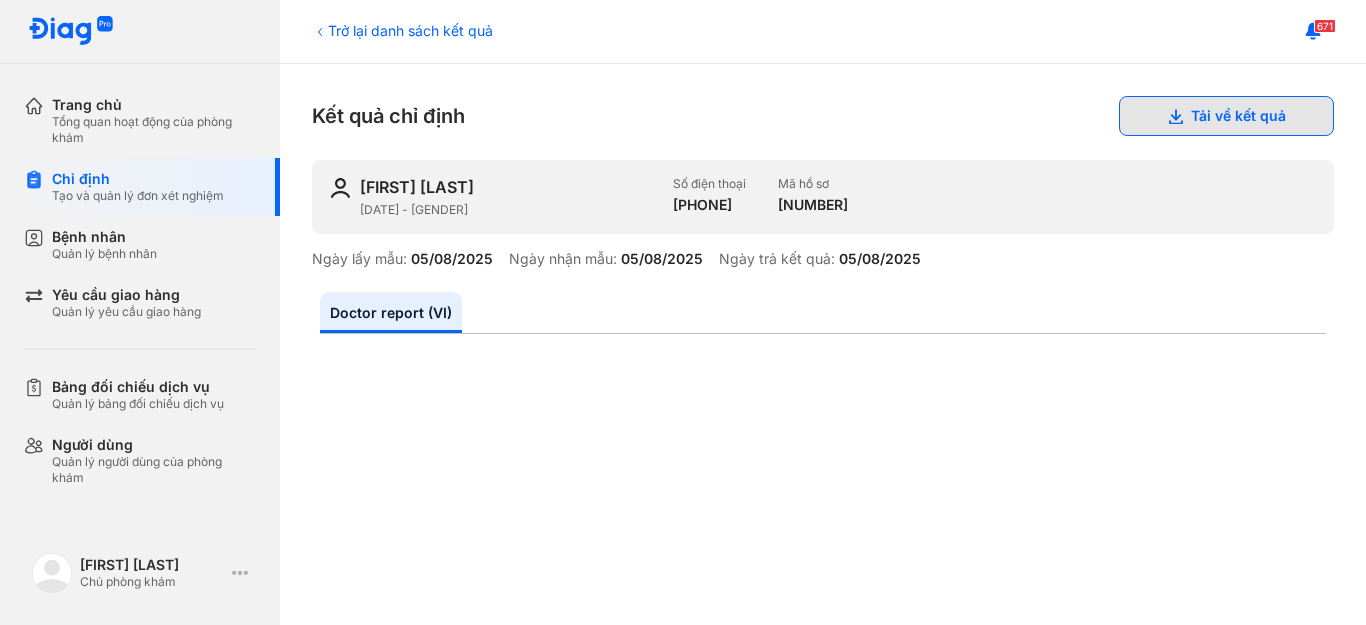 click on "Tải về kết quả" at bounding box center (1226, 116) 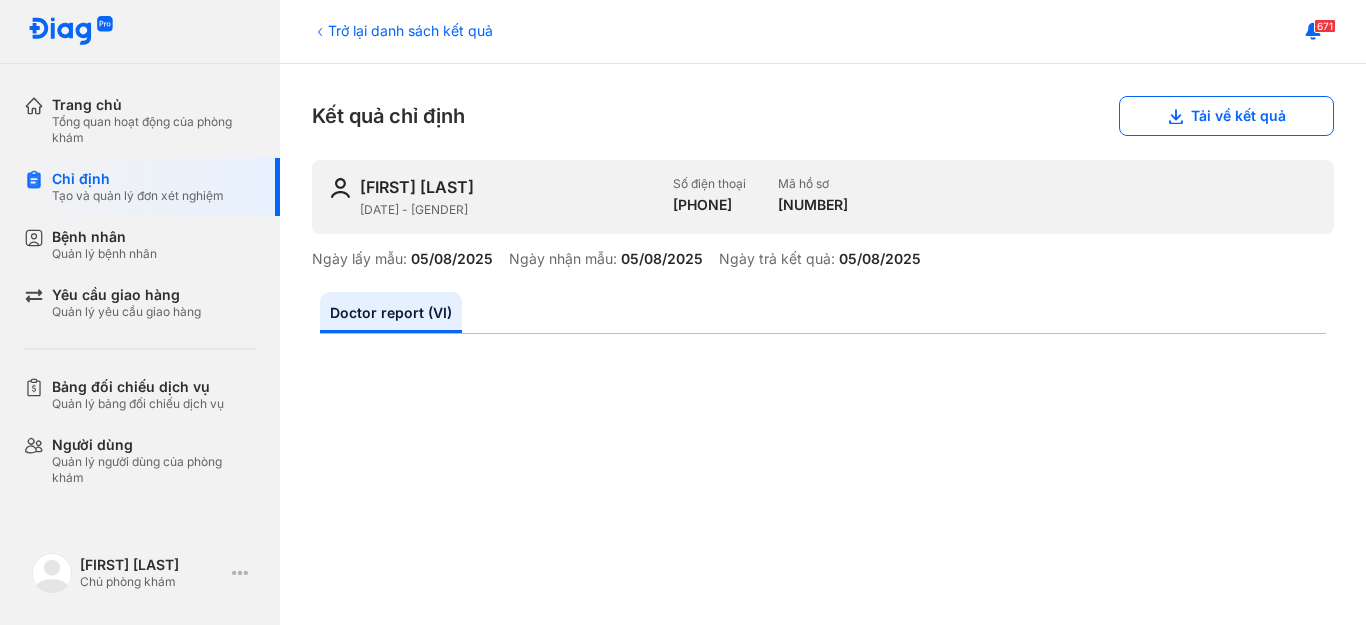 drag, startPoint x: 323, startPoint y: 30, endPoint x: 298, endPoint y: 83, distance: 58.60034 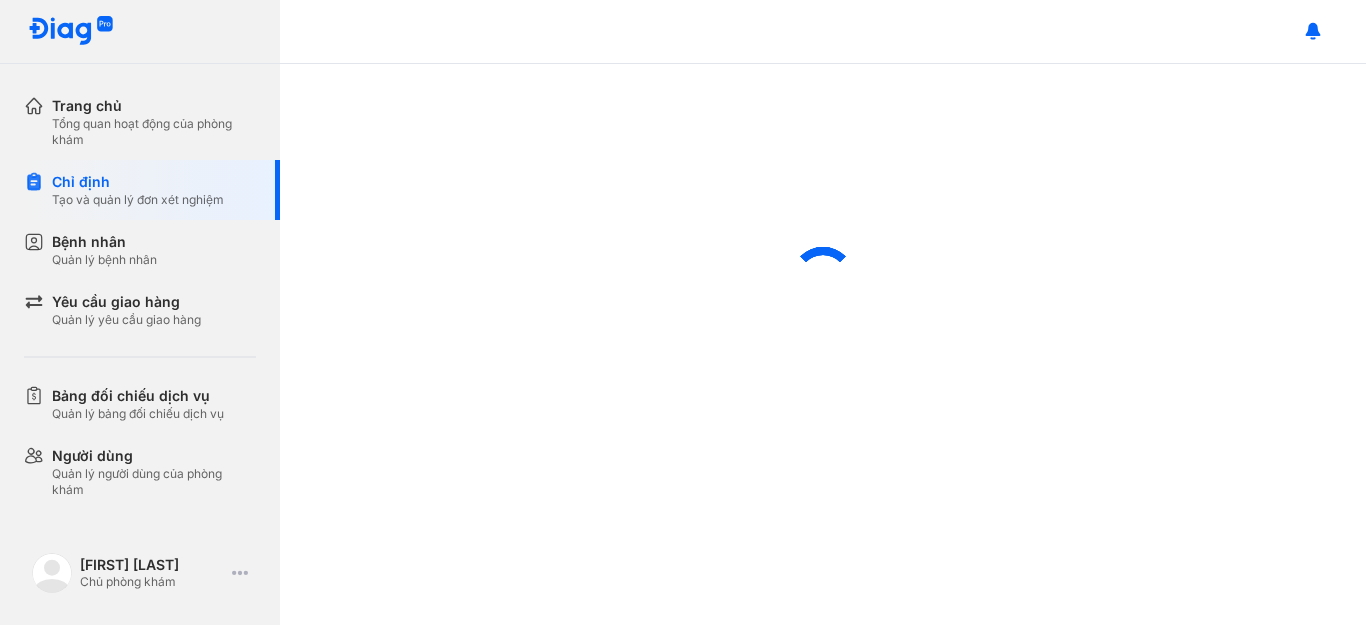 scroll, scrollTop: 0, scrollLeft: 0, axis: both 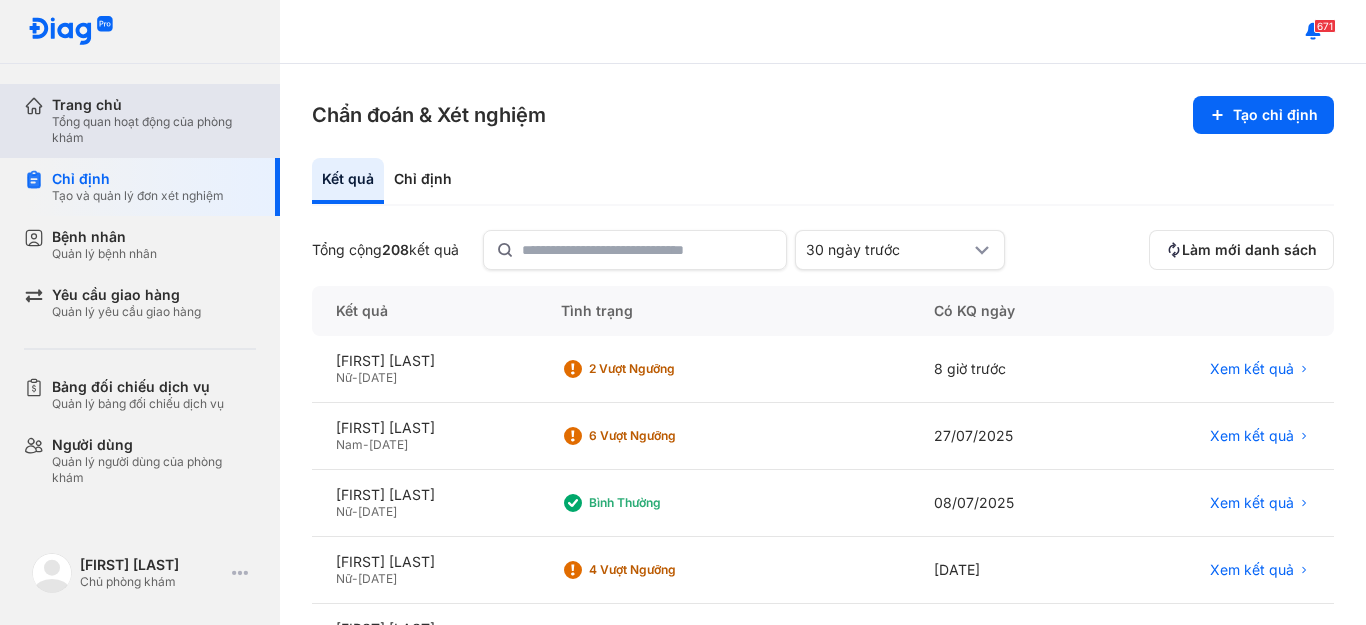 click on "Tổng quan hoạt động của phòng khám" at bounding box center (154, 130) 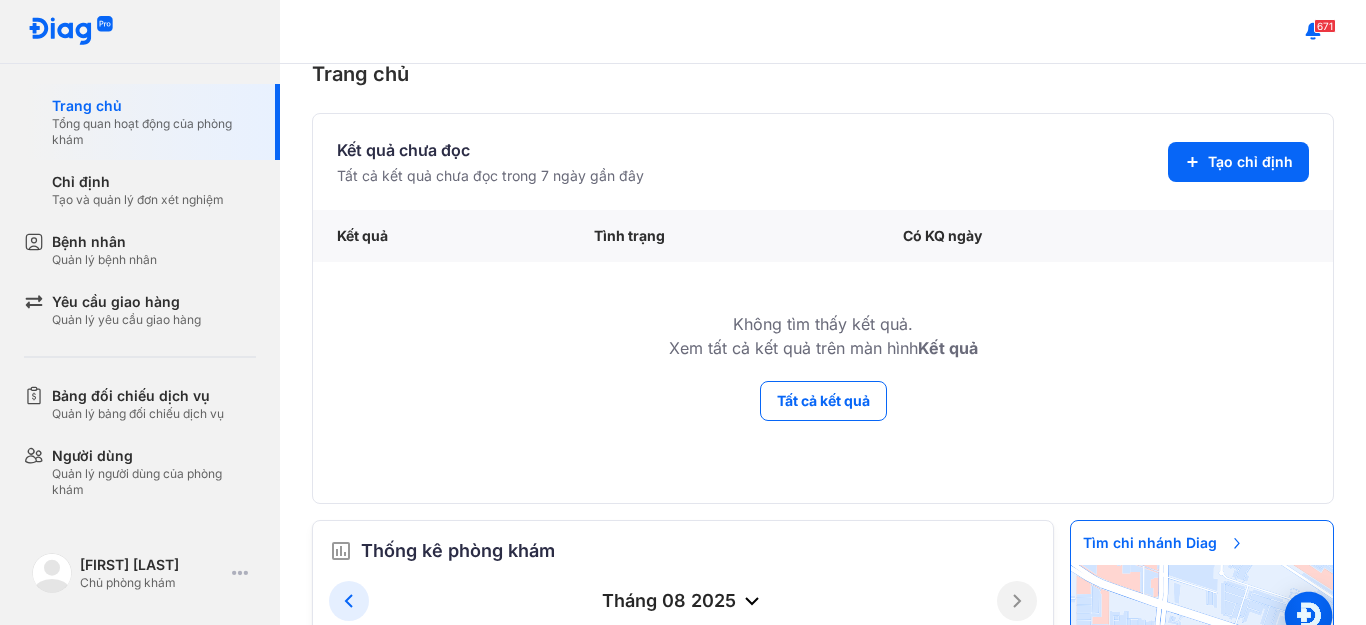 scroll, scrollTop: 0, scrollLeft: 0, axis: both 